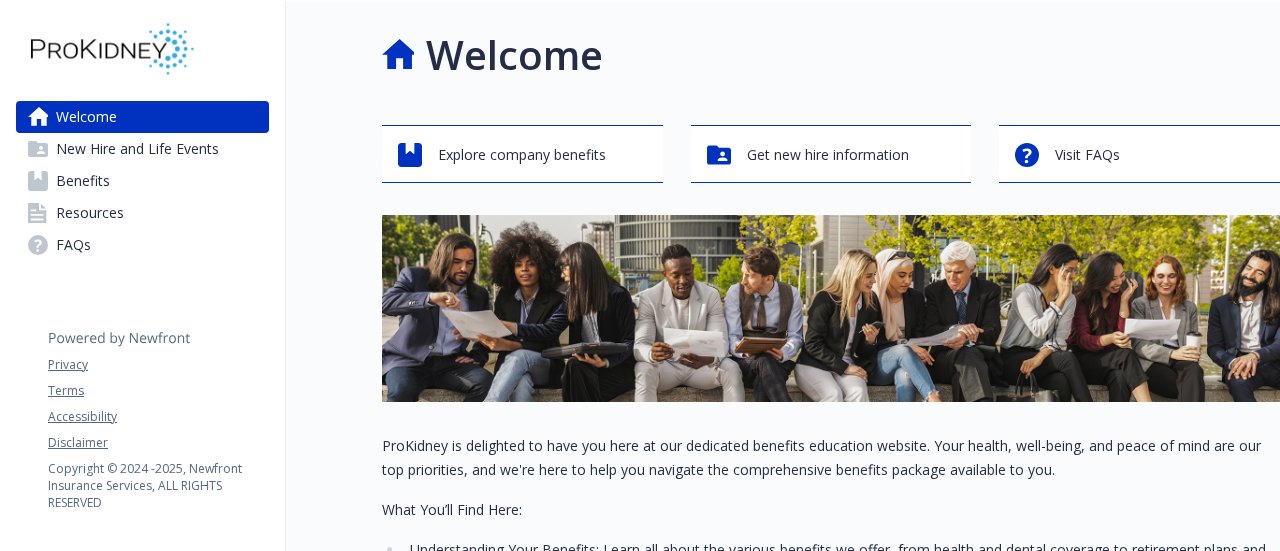 scroll, scrollTop: 0, scrollLeft: 0, axis: both 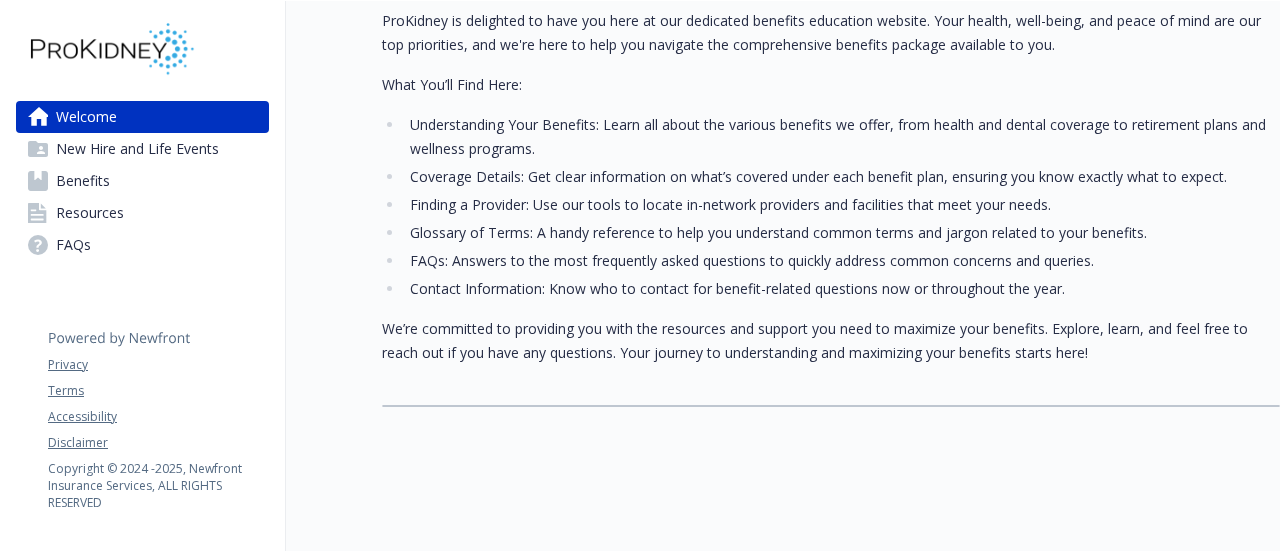 click on "New Hire and Life Events" at bounding box center (137, 149) 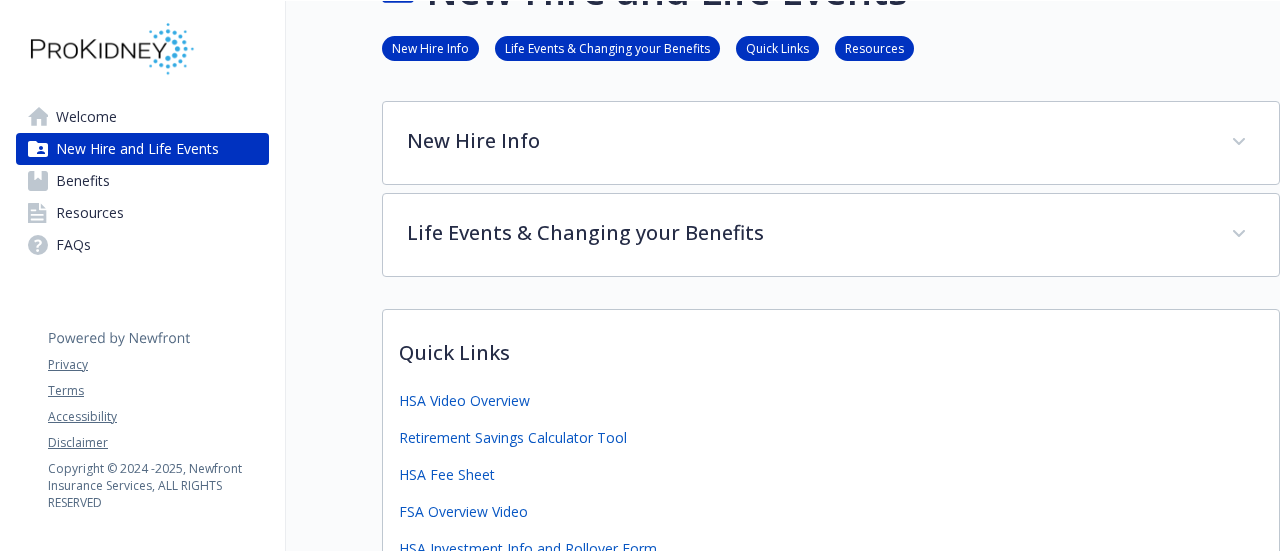 scroll, scrollTop: 91, scrollLeft: 0, axis: vertical 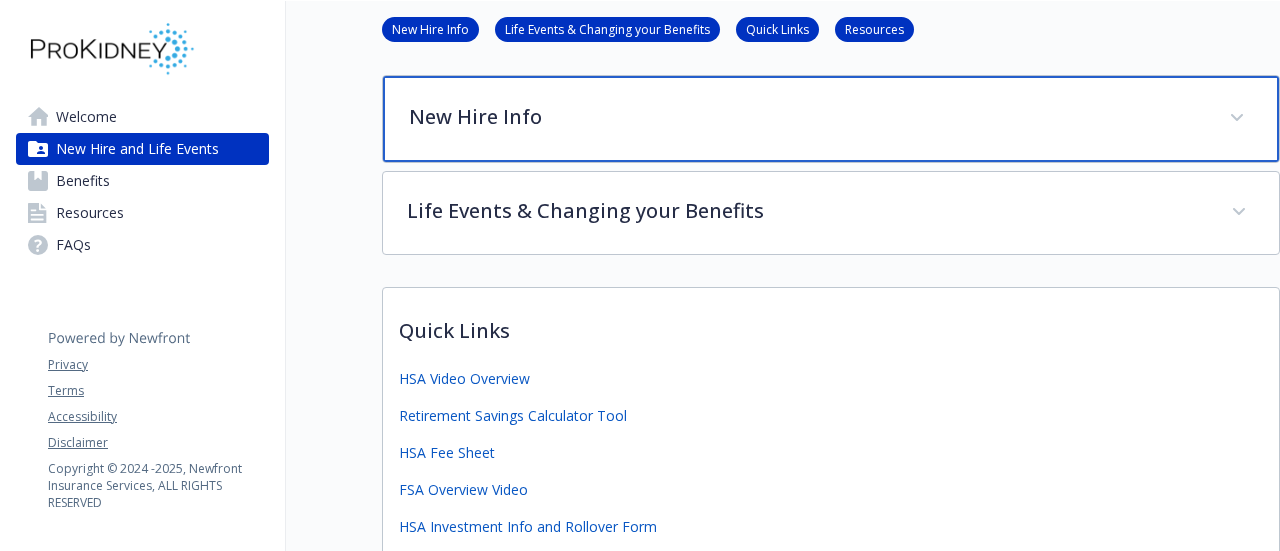 click on "New Hire Info" at bounding box center (807, 117) 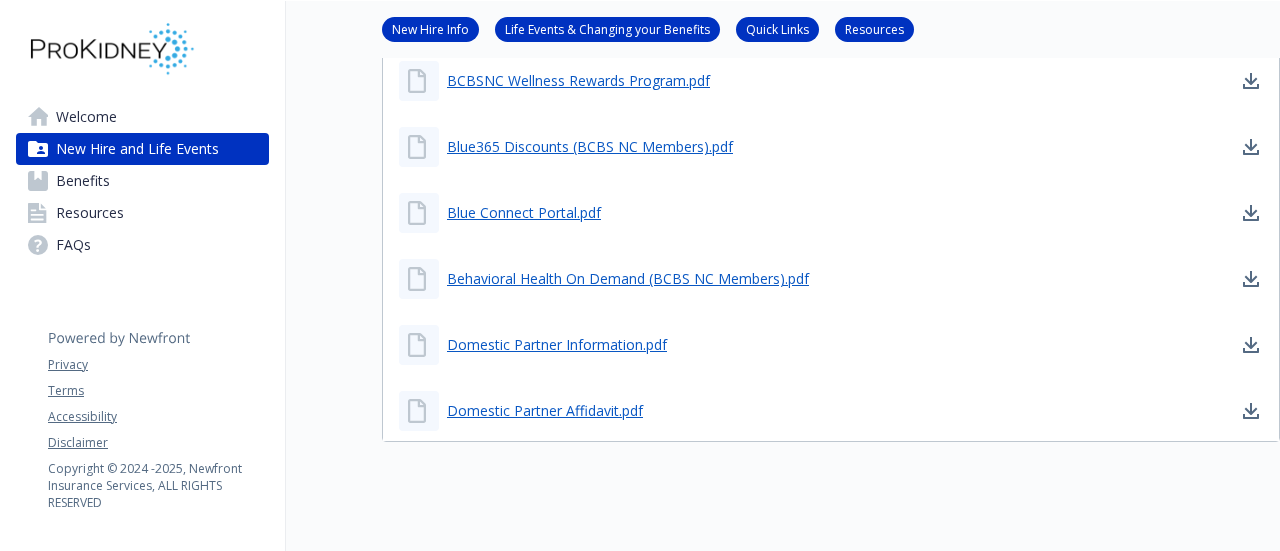 scroll, scrollTop: 2029, scrollLeft: 0, axis: vertical 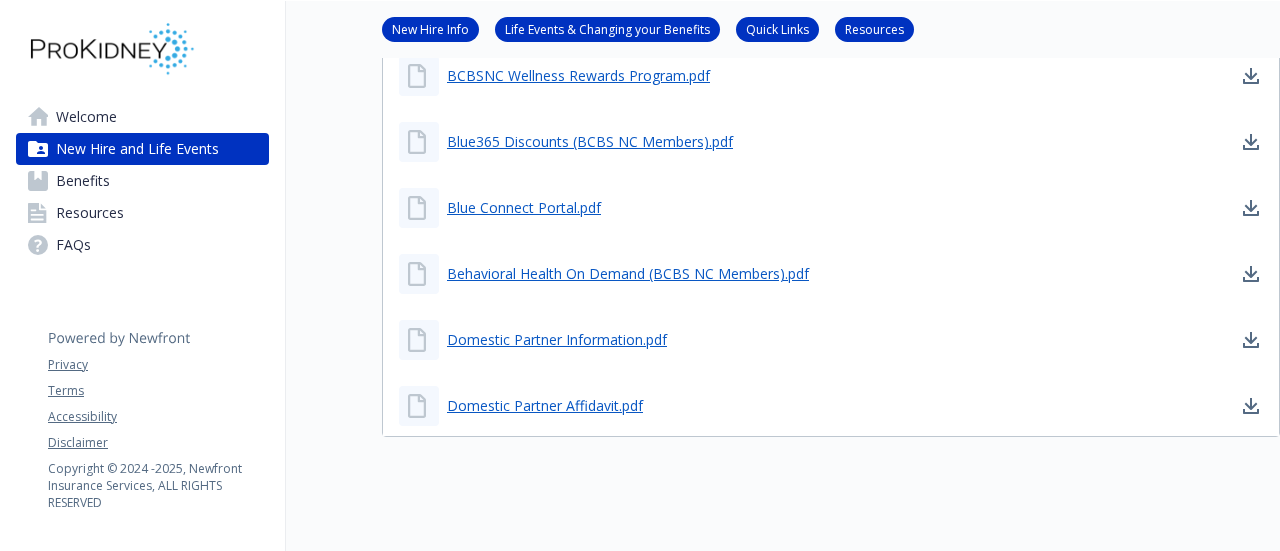 click on "Benefits" at bounding box center (83, 181) 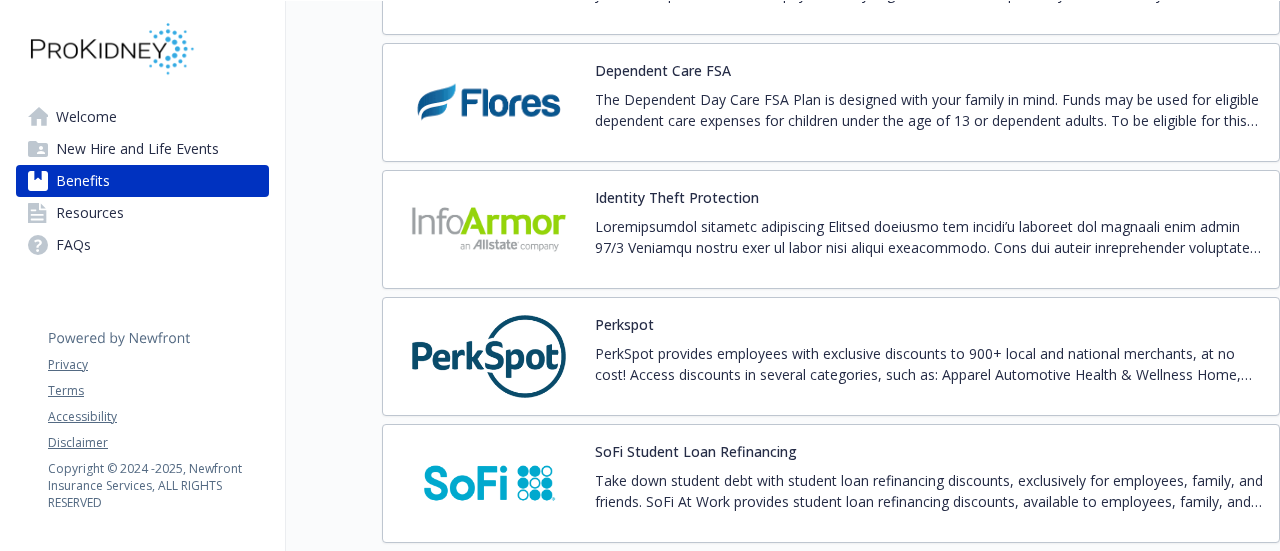 scroll, scrollTop: 2012, scrollLeft: 0, axis: vertical 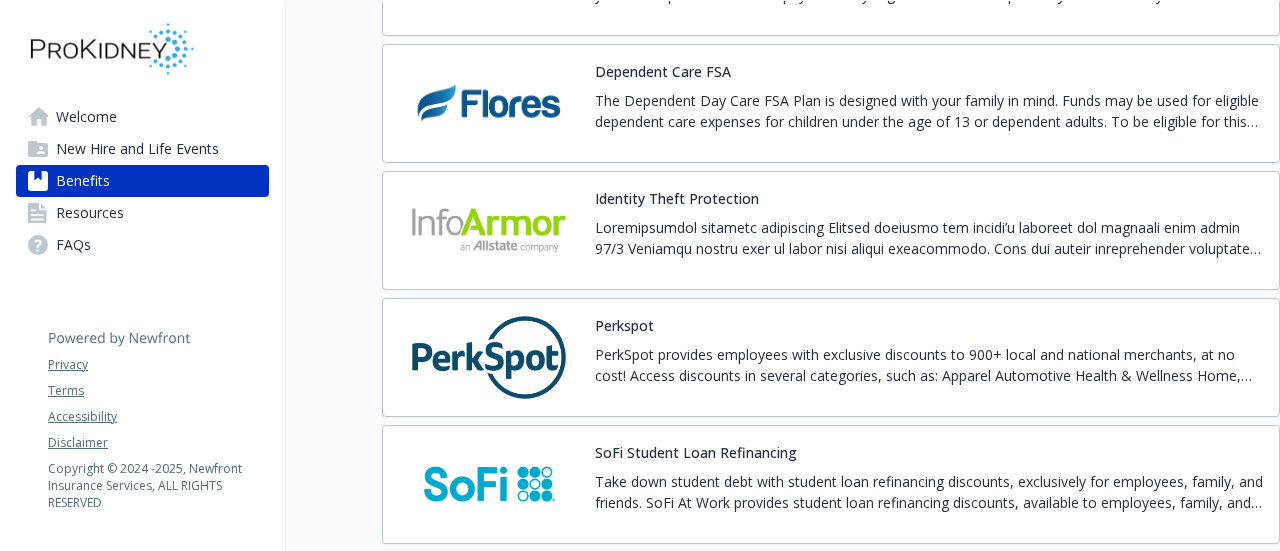 click at bounding box center (489, 103) 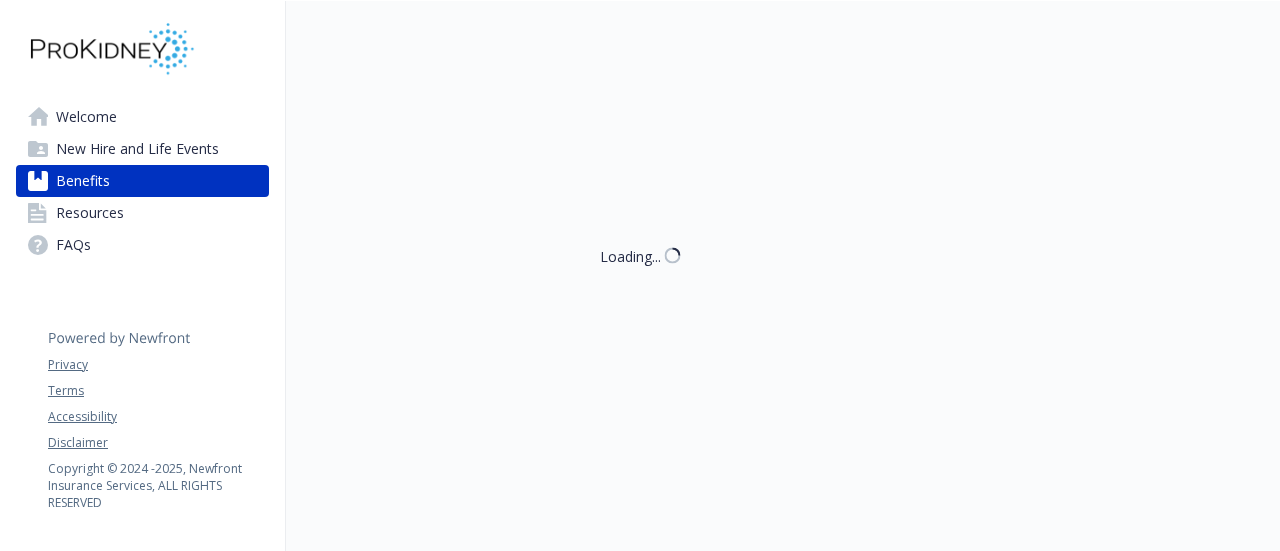 scroll, scrollTop: 2012, scrollLeft: 0, axis: vertical 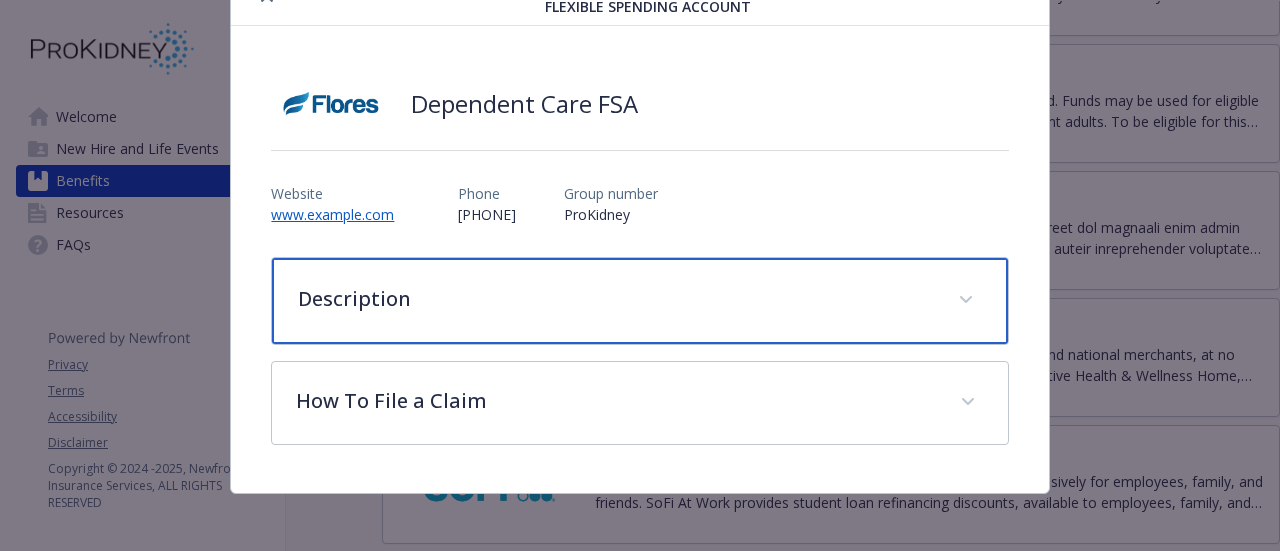 click on "Description" at bounding box center (615, 299) 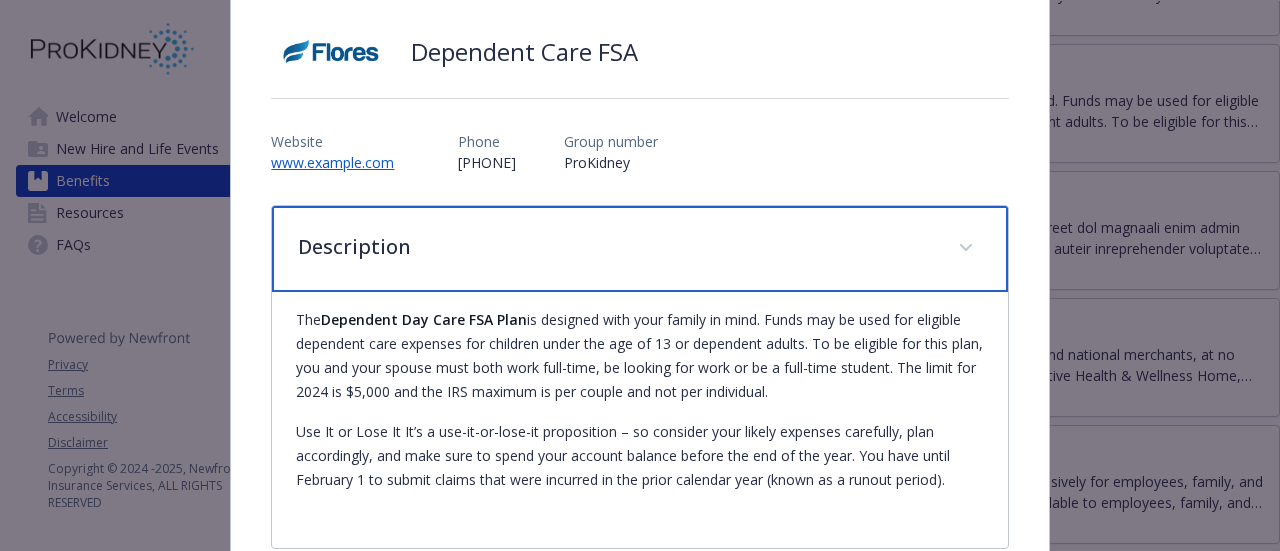 scroll, scrollTop: 149, scrollLeft: 0, axis: vertical 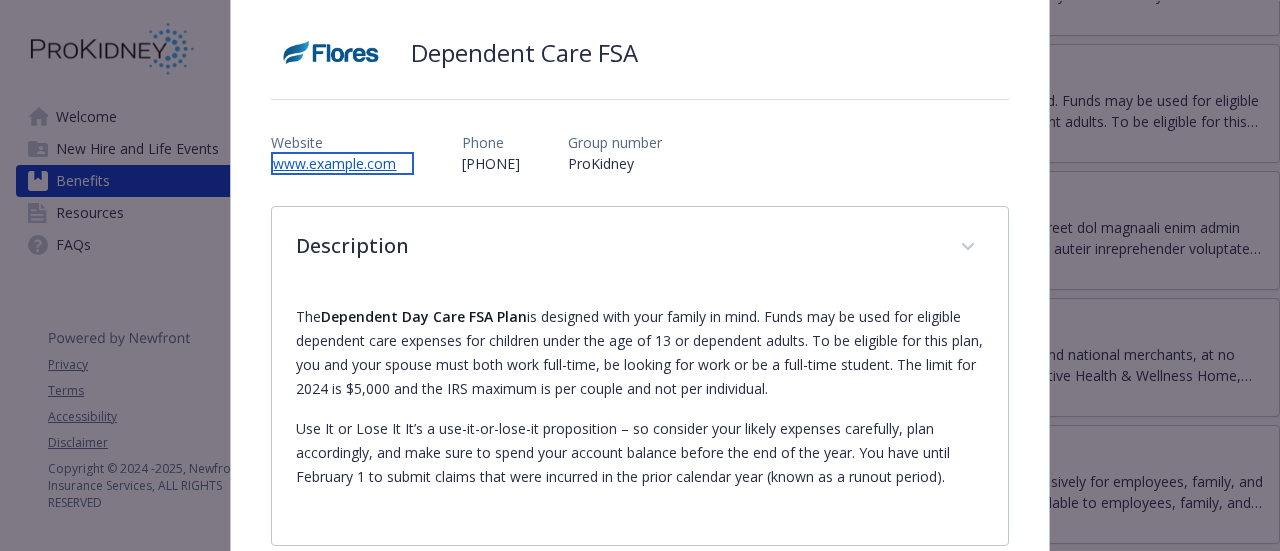 click on "www.example.com" at bounding box center (342, 163) 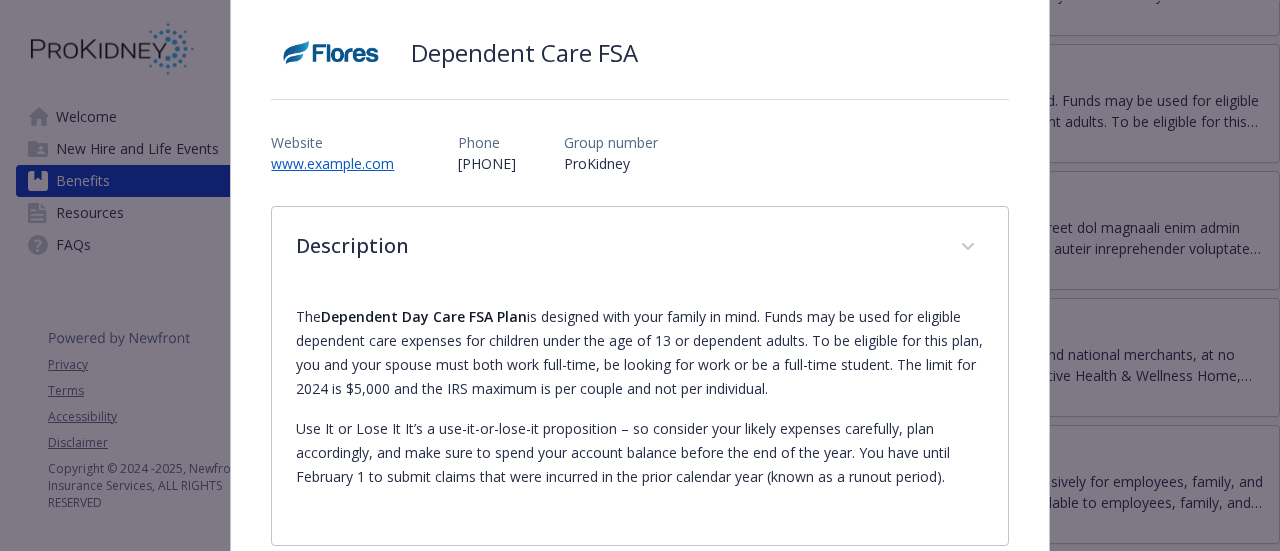 click on "Financial Wellbeing - Dependent Care FSA - Dependent Care Flexible Spending Account Dependent Care FSA Website www.example.com Phone [PHONE] Group number ProKidney Description The Dependent Day Care FSA Plan is designed with your family in mind. Funds may be used for eligible dependent care expenses for children under the age of 13 or dependent adults. To be eligible for this plan, you and your spouse must both work full-time, be looking for work or be a full-time student. The limit for 2024 is $5,000 and the IRS maximum is per couple and not per individual.
Use It or Lose It It’s a use-it-or-lose-it proposition – so consider your likely expenses carefully, plan accordingly, and make sure to spend your account balance before the end of the year. You have until February 1 to submit claims that were incurred in the prior calendar year (known as a runout period). How To File a Claim https://www.example.com/fsaforms/waystosubmitaclaim.pdf" at bounding box center (640, 305) 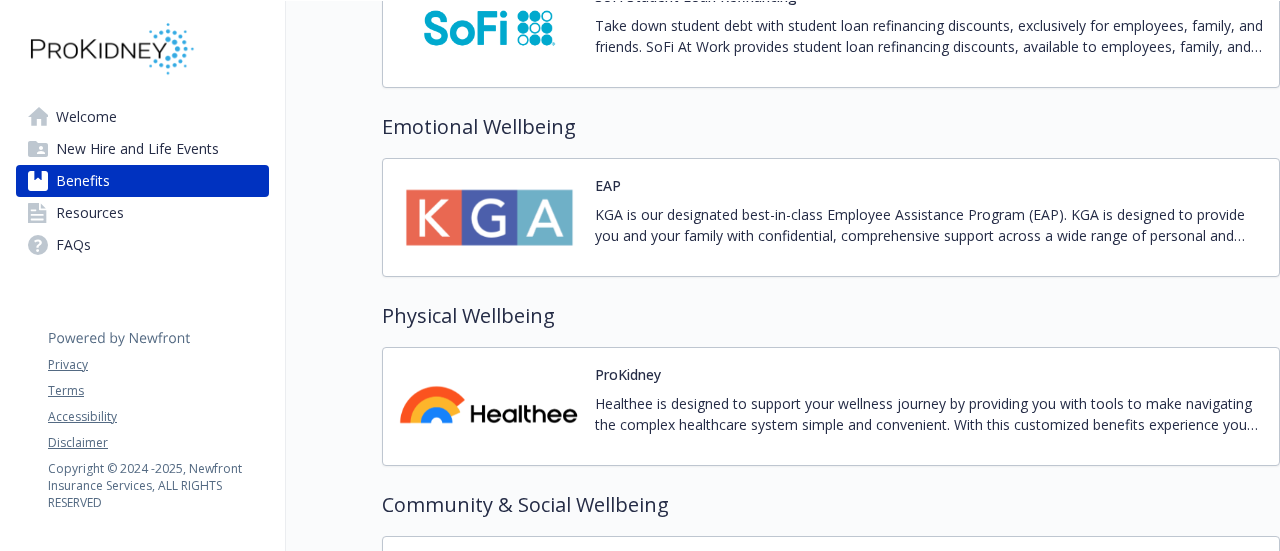 scroll, scrollTop: 2469, scrollLeft: 0, axis: vertical 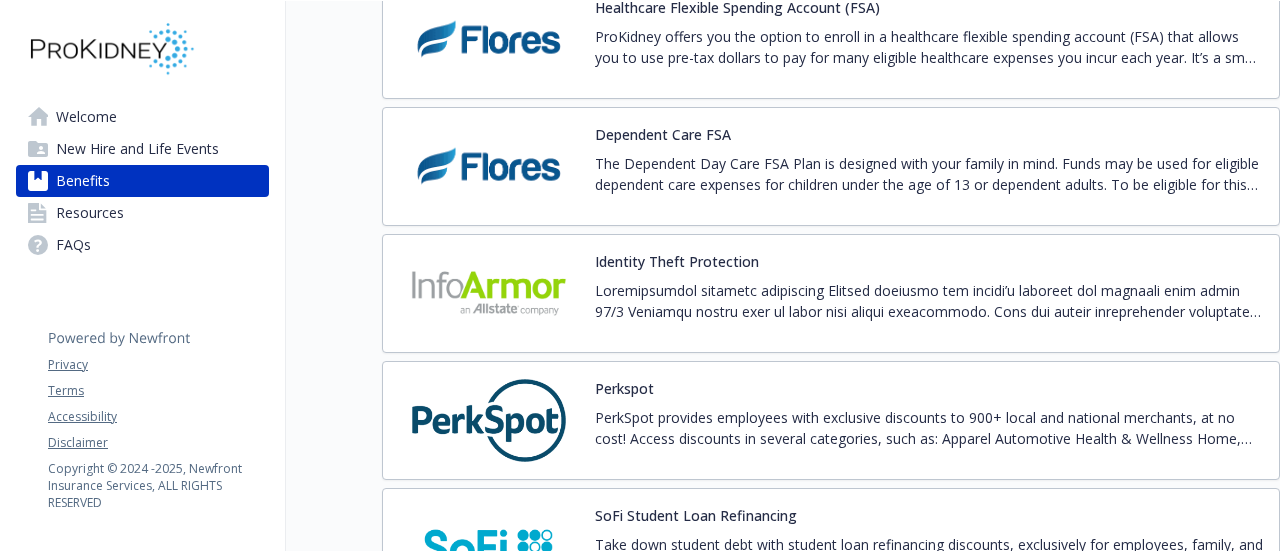 click at bounding box center (489, 420) 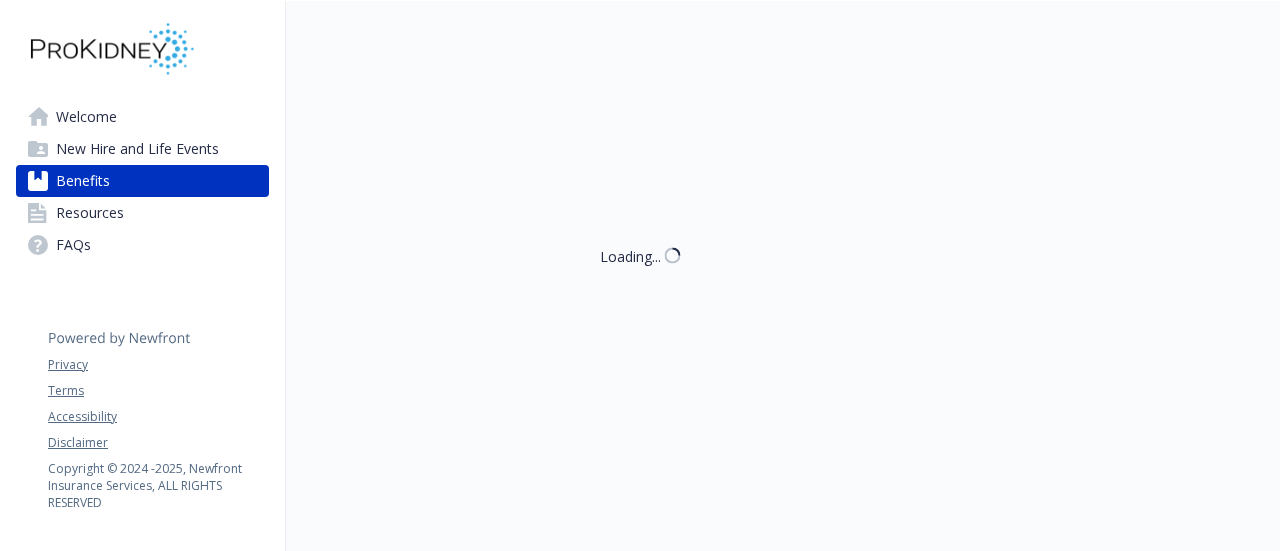 scroll, scrollTop: 1949, scrollLeft: 0, axis: vertical 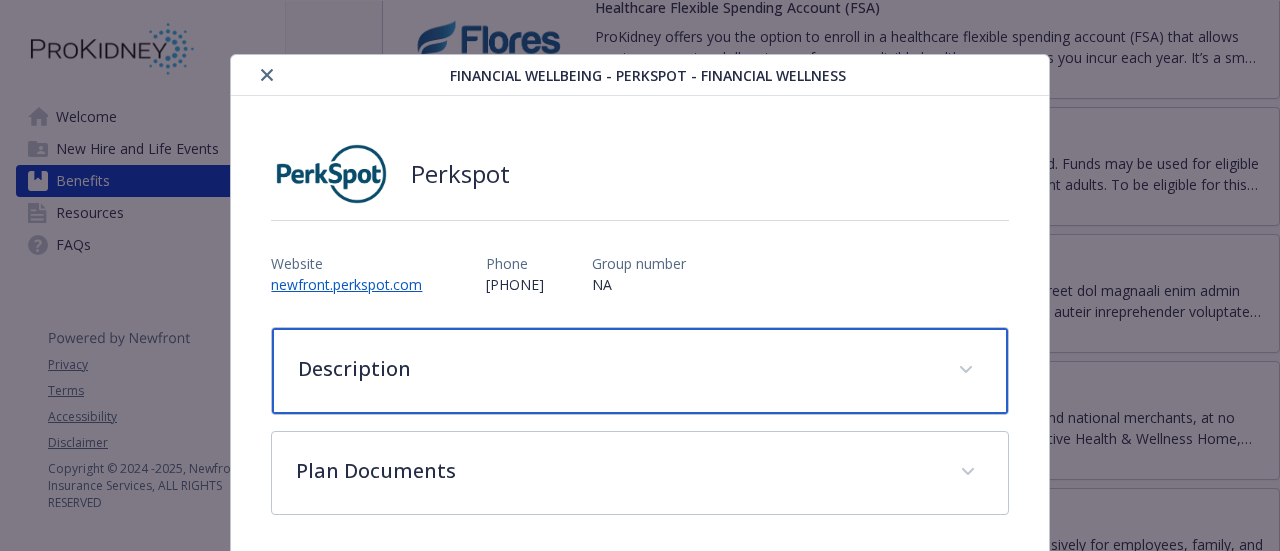 click on "Description" at bounding box center [615, 369] 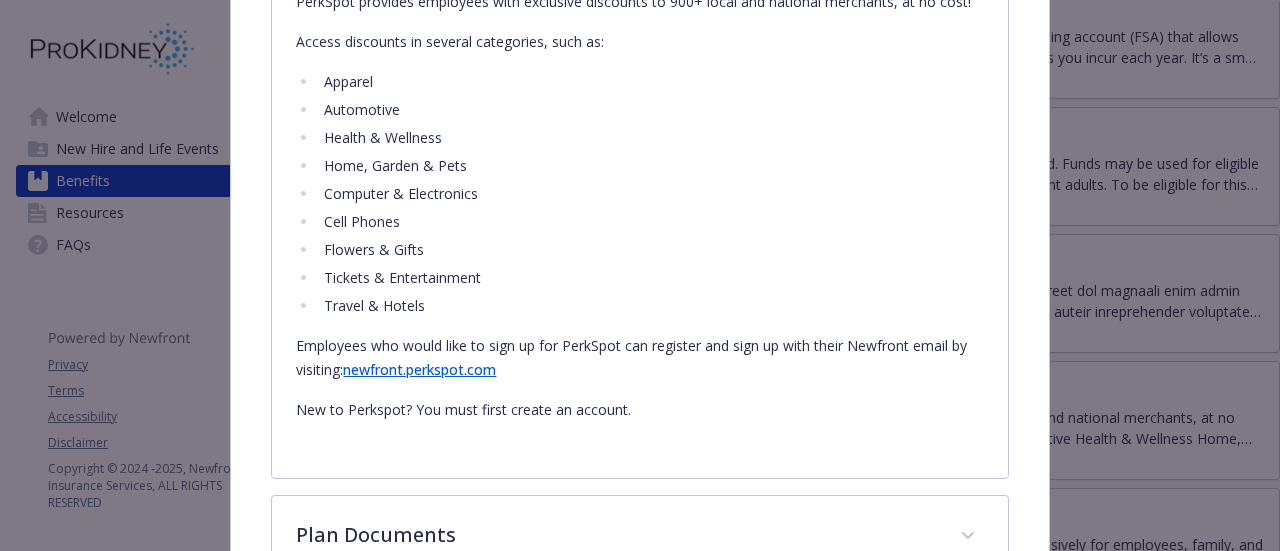 scroll, scrollTop: 588, scrollLeft: 0, axis: vertical 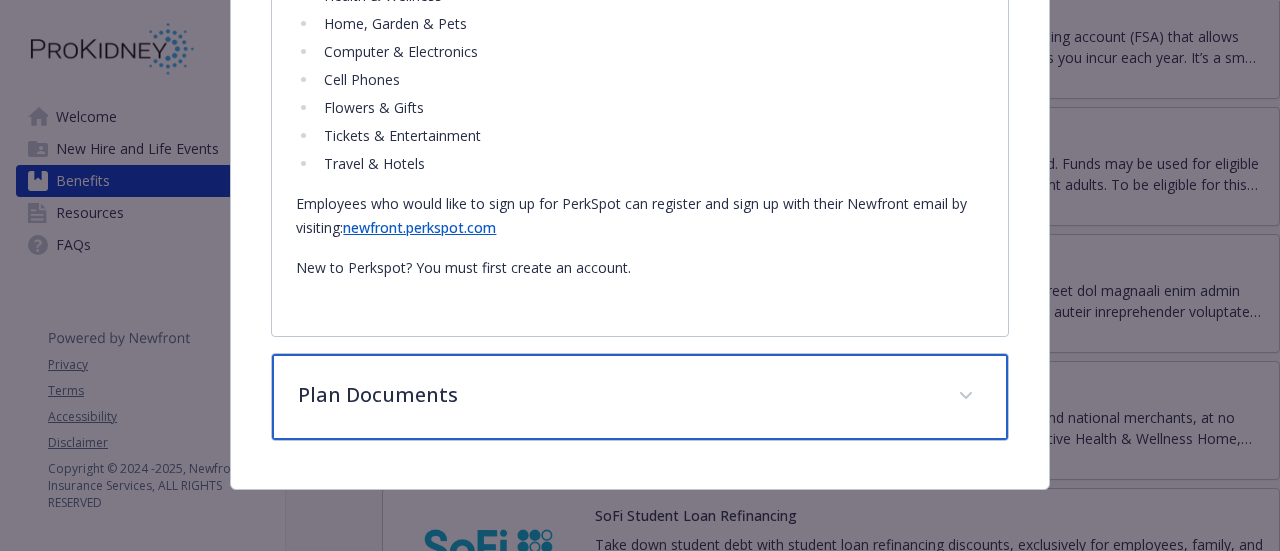 click on "Plan Documents" at bounding box center (615, 395) 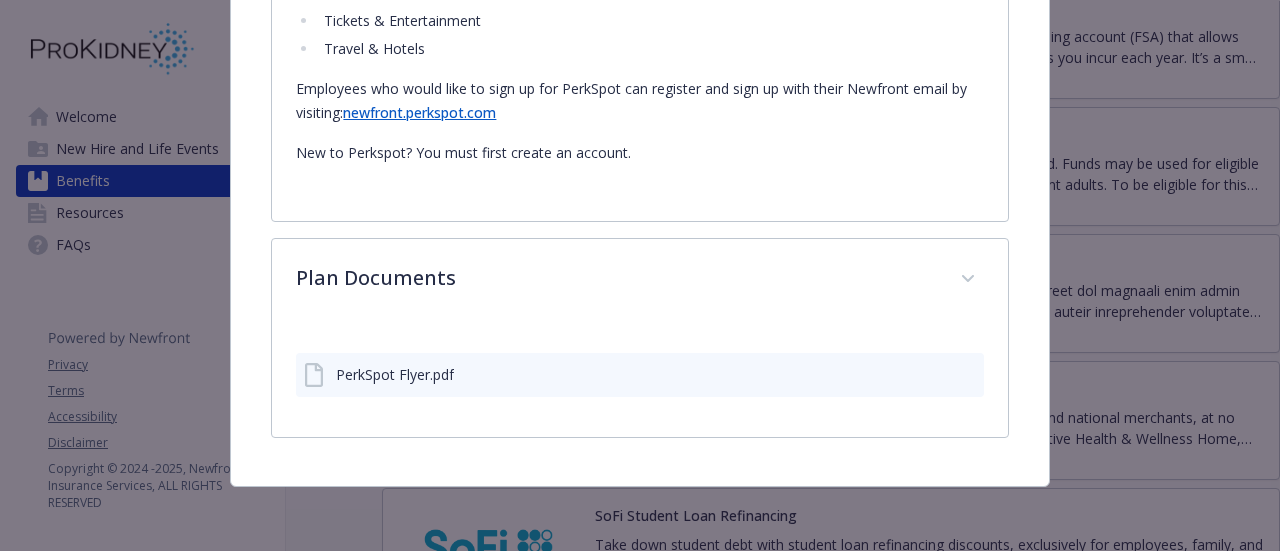 click on "PerkSpot Flyer.pdf" at bounding box center (395, 374) 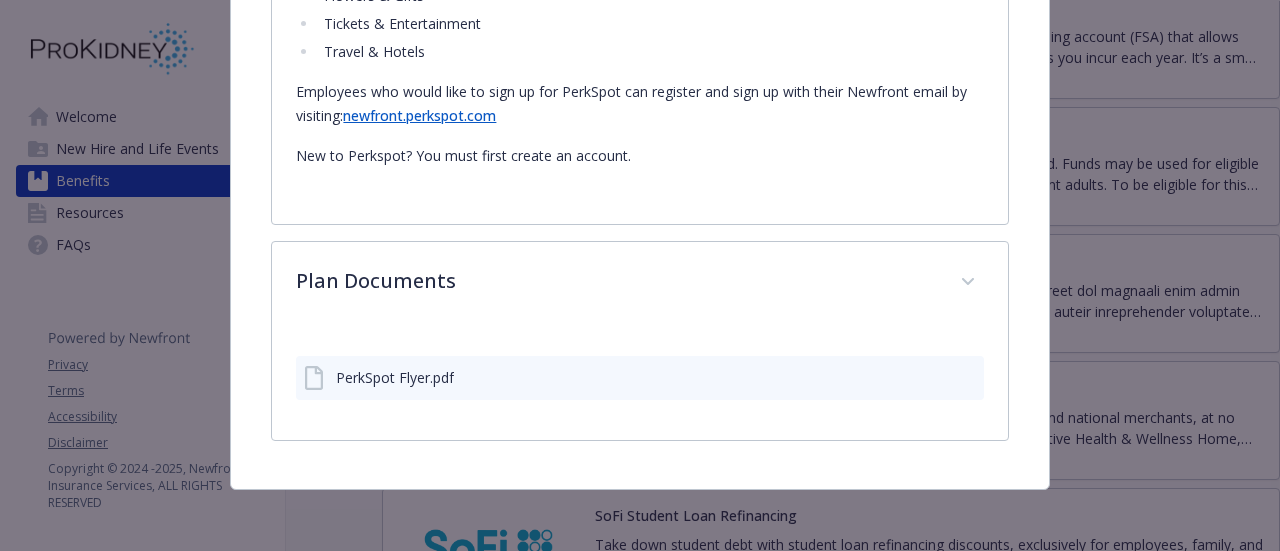 click 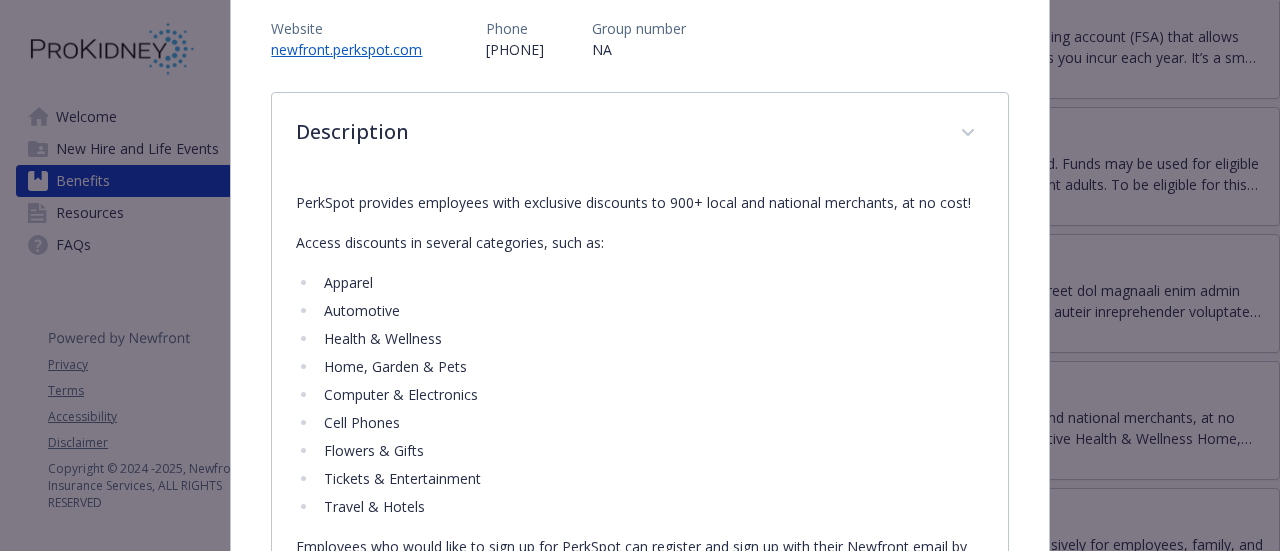 scroll, scrollTop: 246, scrollLeft: 0, axis: vertical 